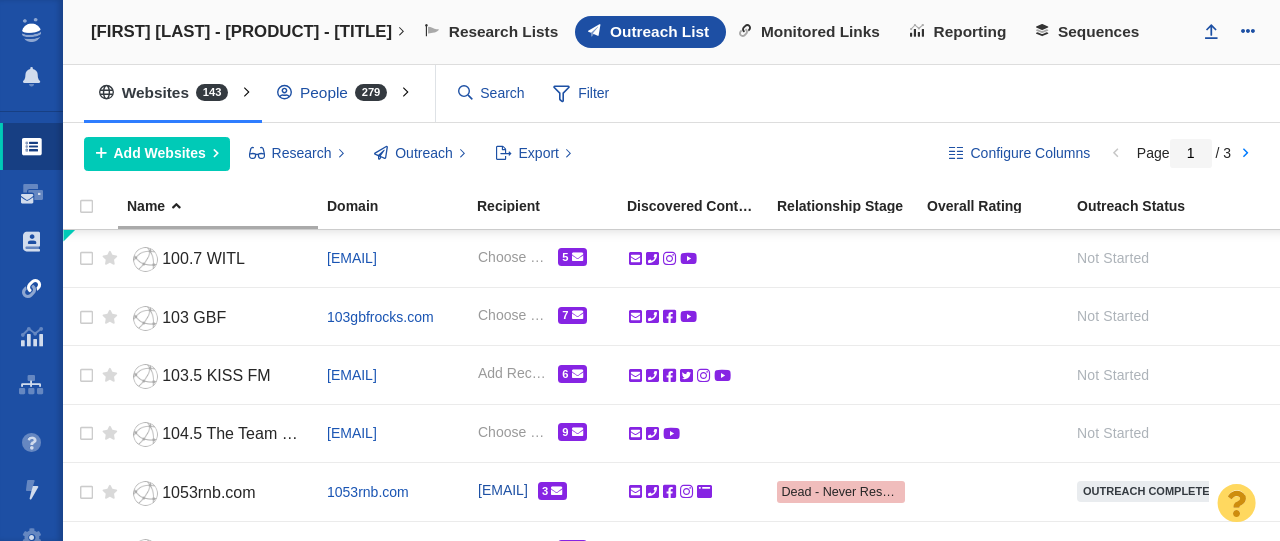 scroll, scrollTop: 0, scrollLeft: 0, axis: both 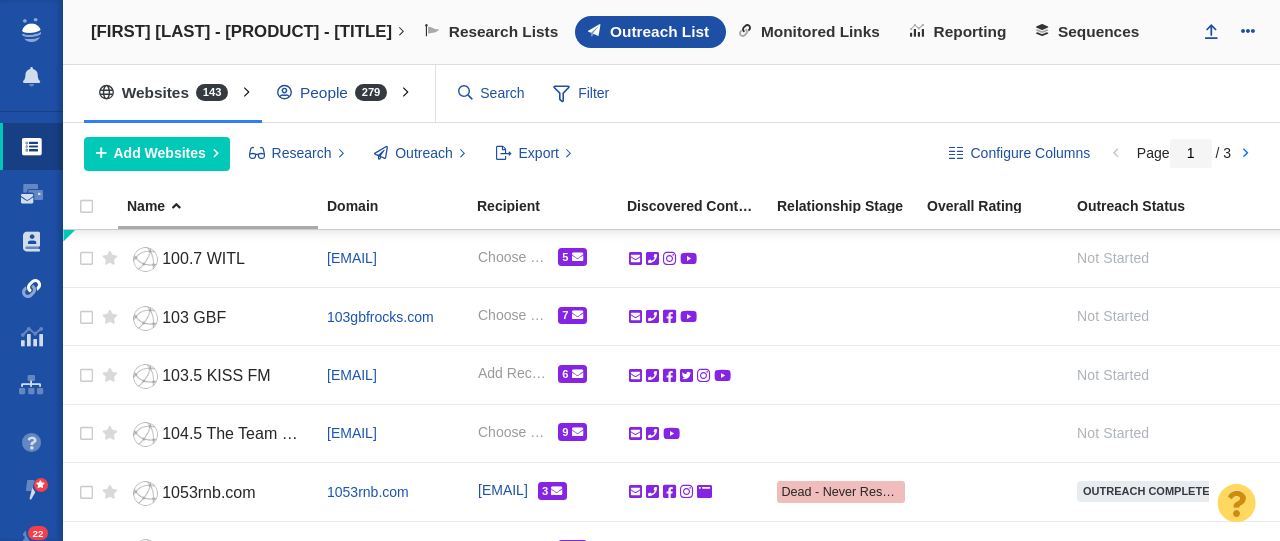 click at bounding box center (32, 289) 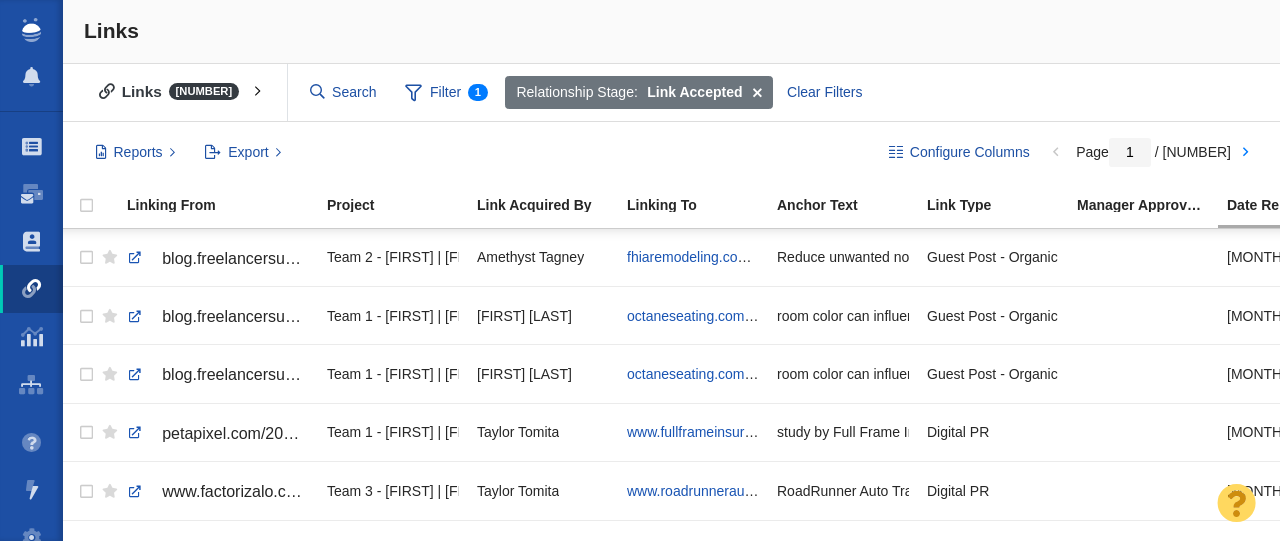 scroll, scrollTop: 0, scrollLeft: 0, axis: both 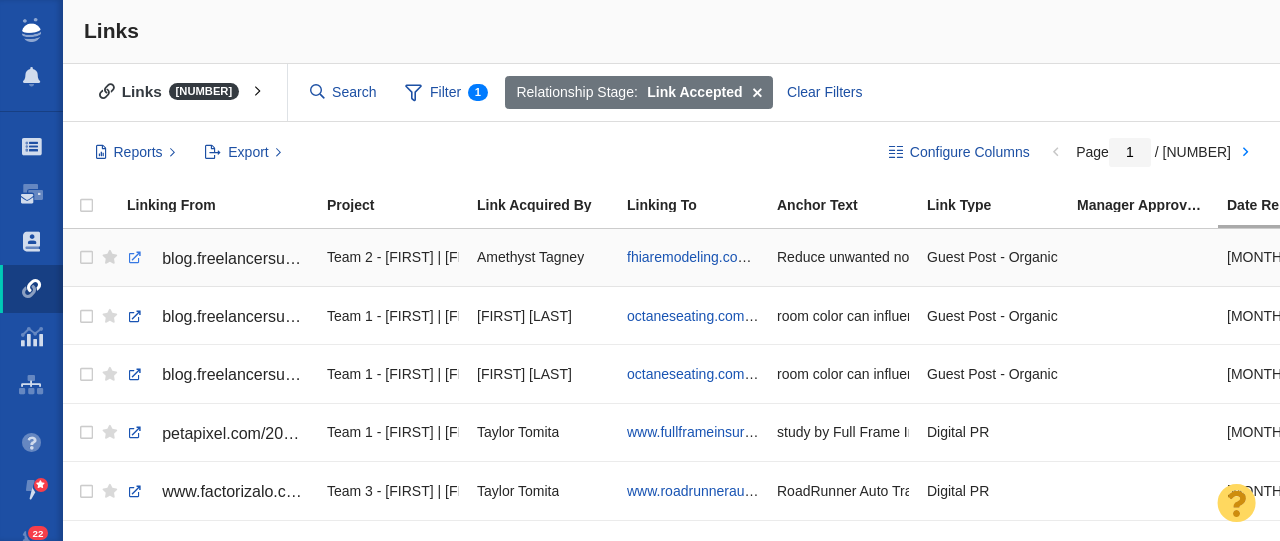 click at bounding box center [135, 258] 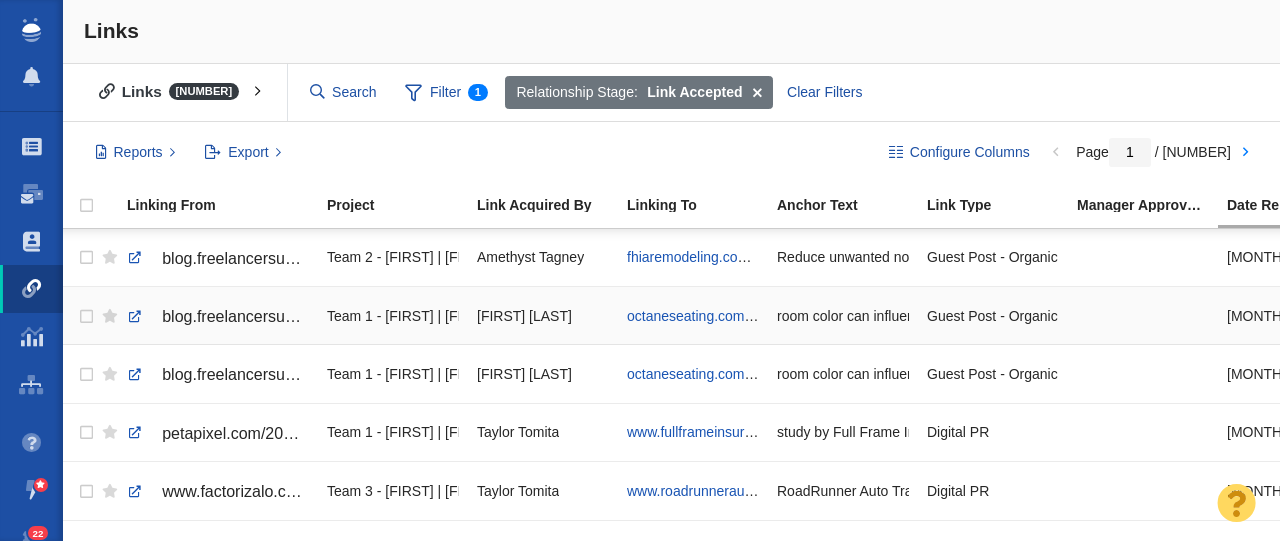 scroll, scrollTop: 0, scrollLeft: 160, axis: horizontal 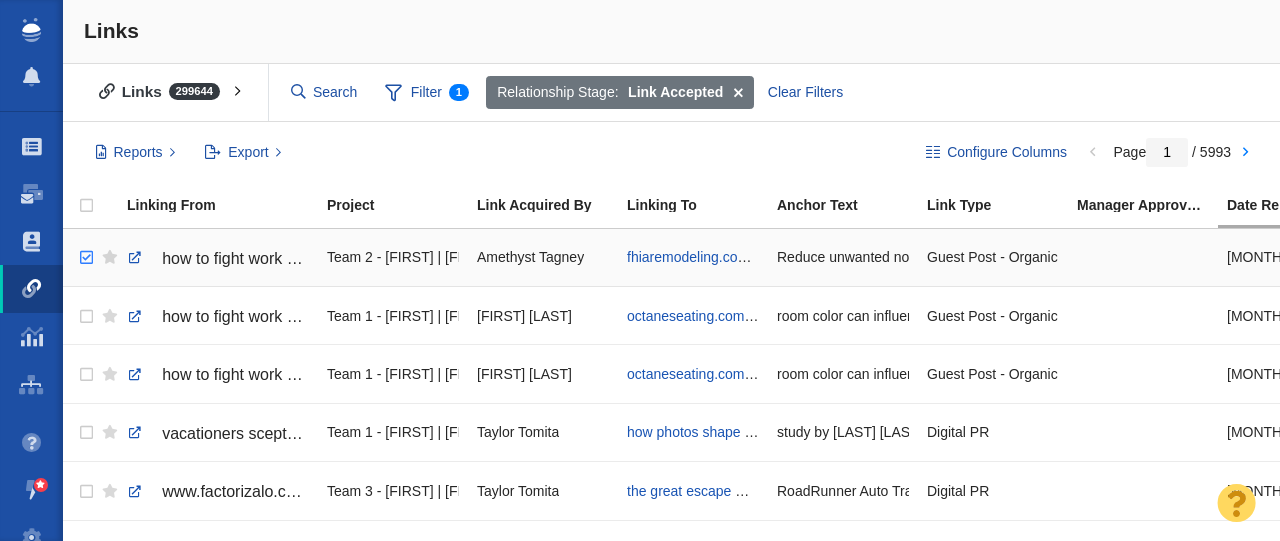 checkbox on "true" 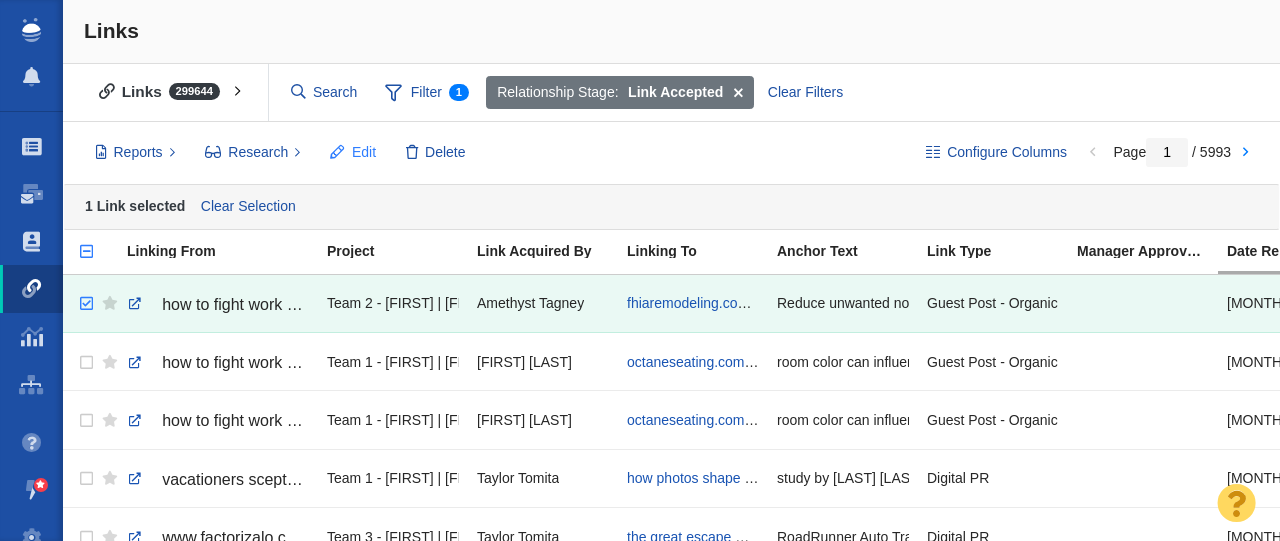 click on "Edit" at bounding box center [364, 152] 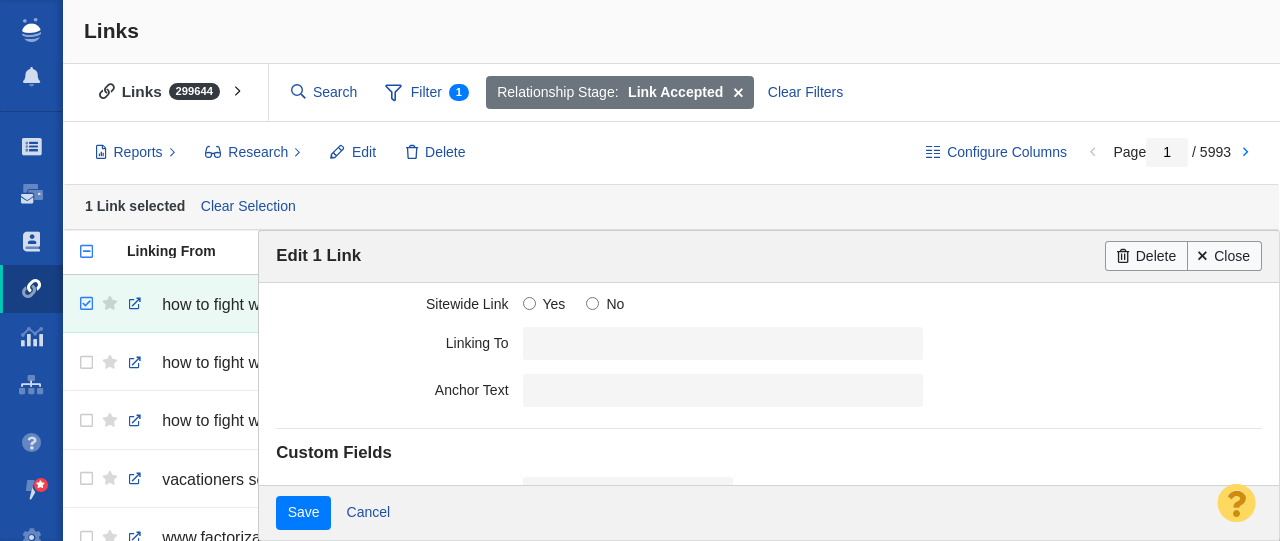 scroll, scrollTop: 621, scrollLeft: 0, axis: vertical 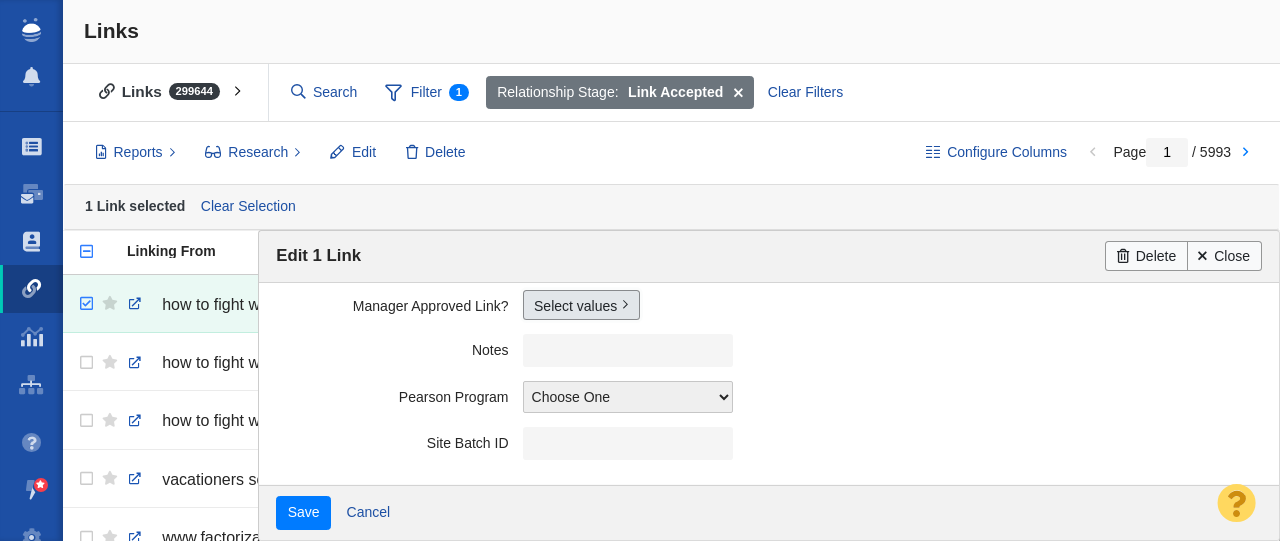 click on "Select values" at bounding box center [581, 305] 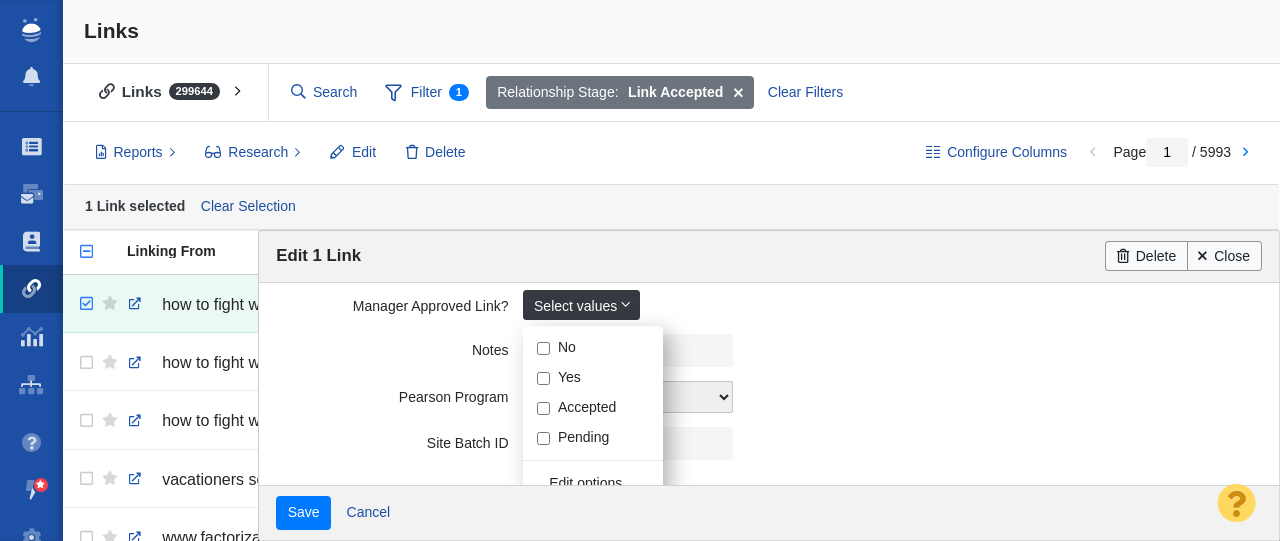 click on "Yes" at bounding box center (543, 378) 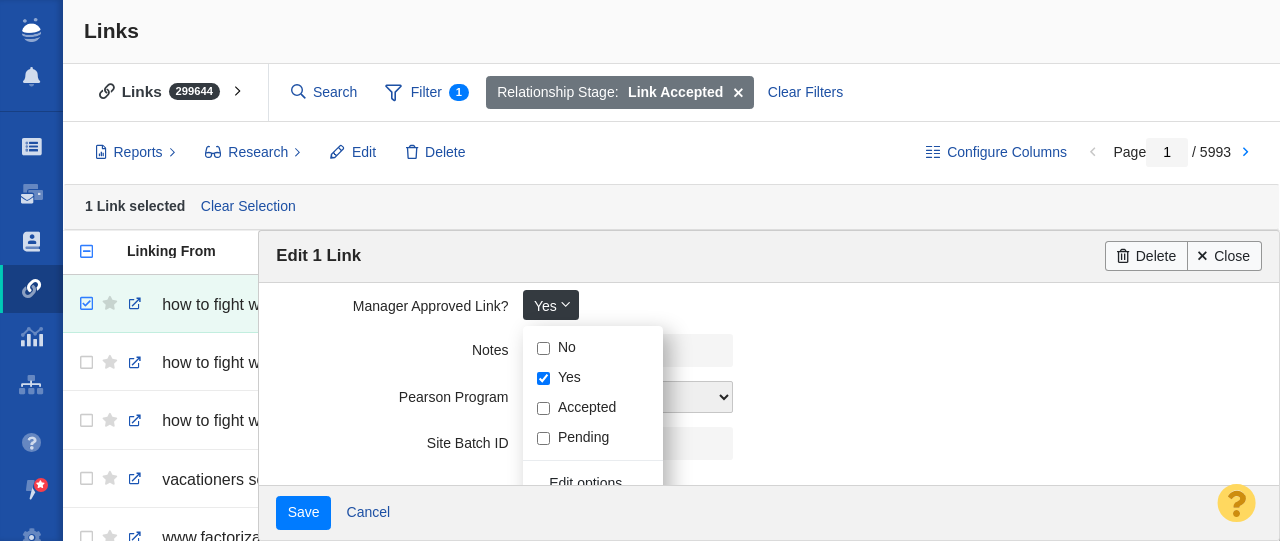 click on "Manager Approved Link?
Yes
No
Yes
Accepted
Pending
Edit options..." at bounding box center (768, 305) 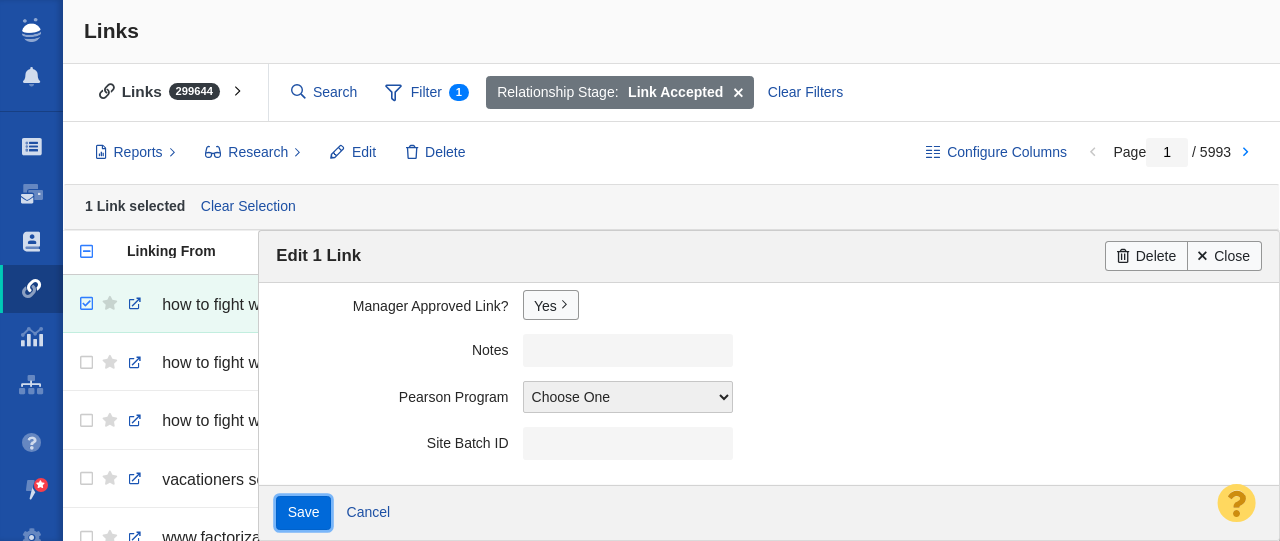 click on "Save" at bounding box center (303, 513) 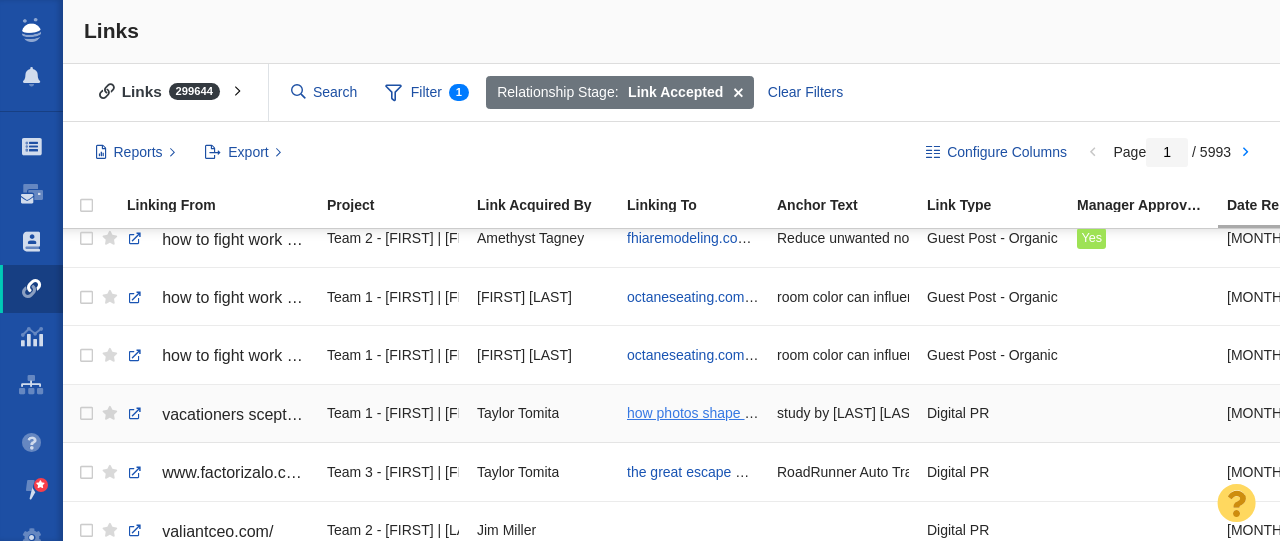 scroll, scrollTop: 19, scrollLeft: 48, axis: both 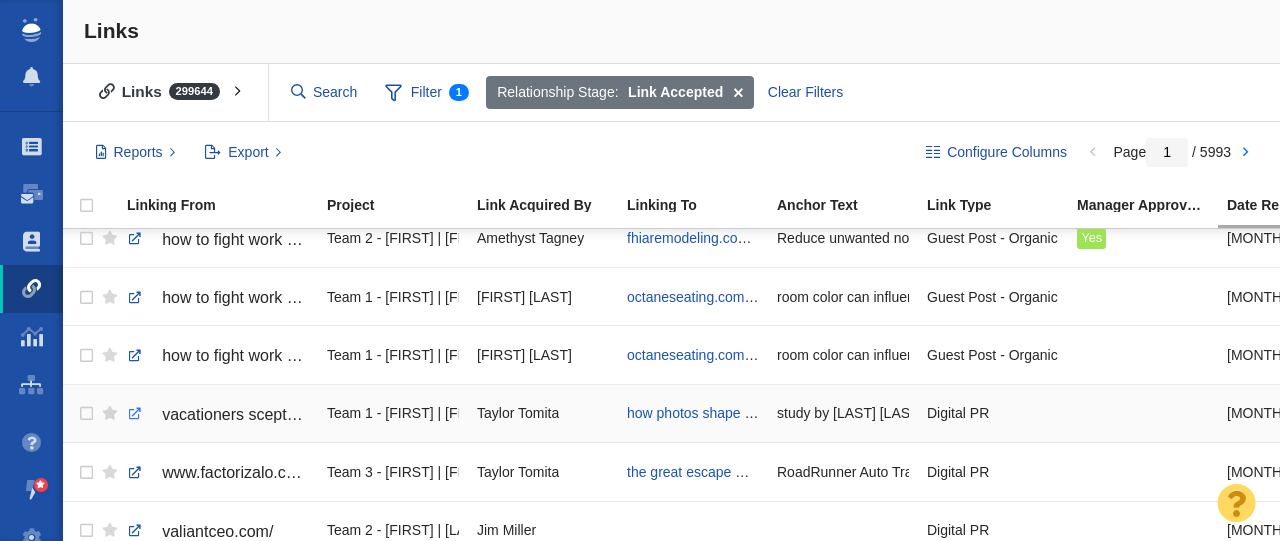 click at bounding box center (135, 414) 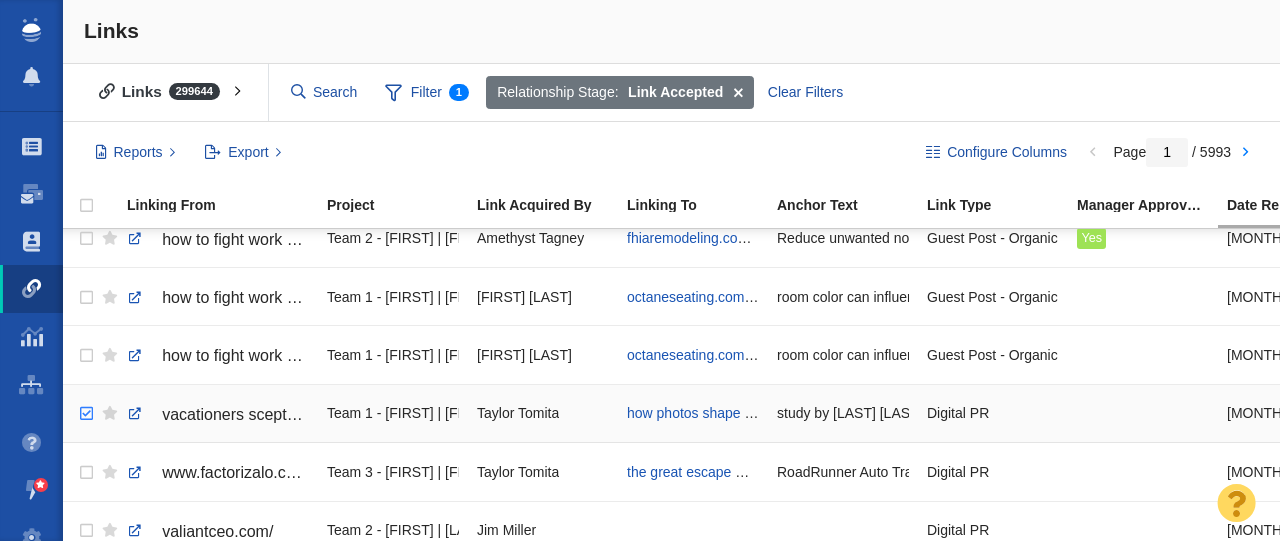 checkbox on "true" 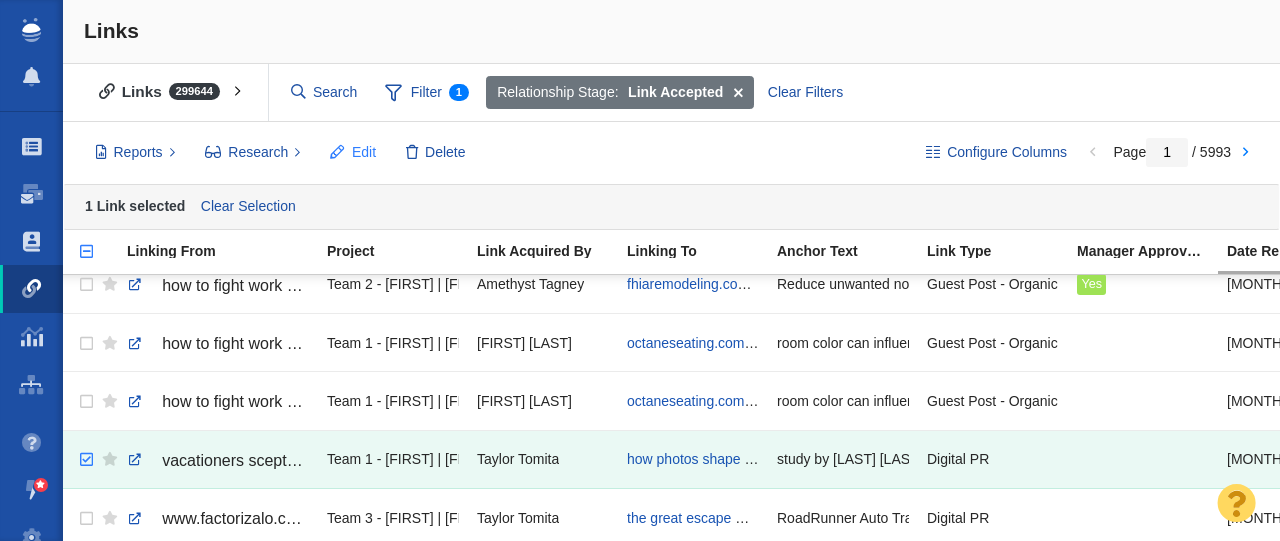 click on "Edit" at bounding box center [364, 152] 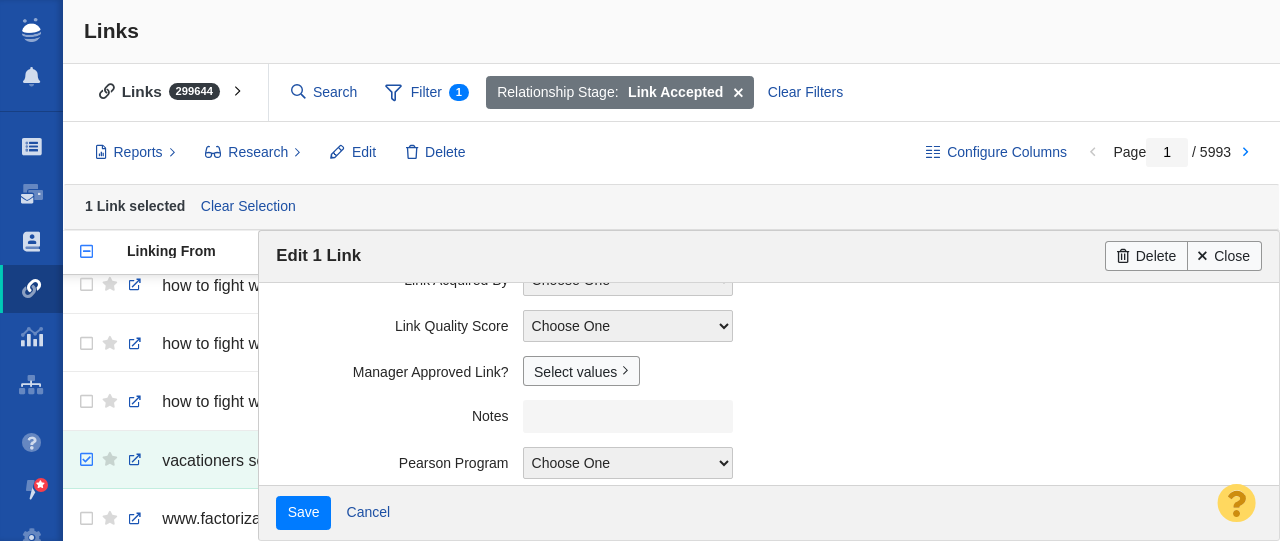 scroll, scrollTop: 550, scrollLeft: 0, axis: vertical 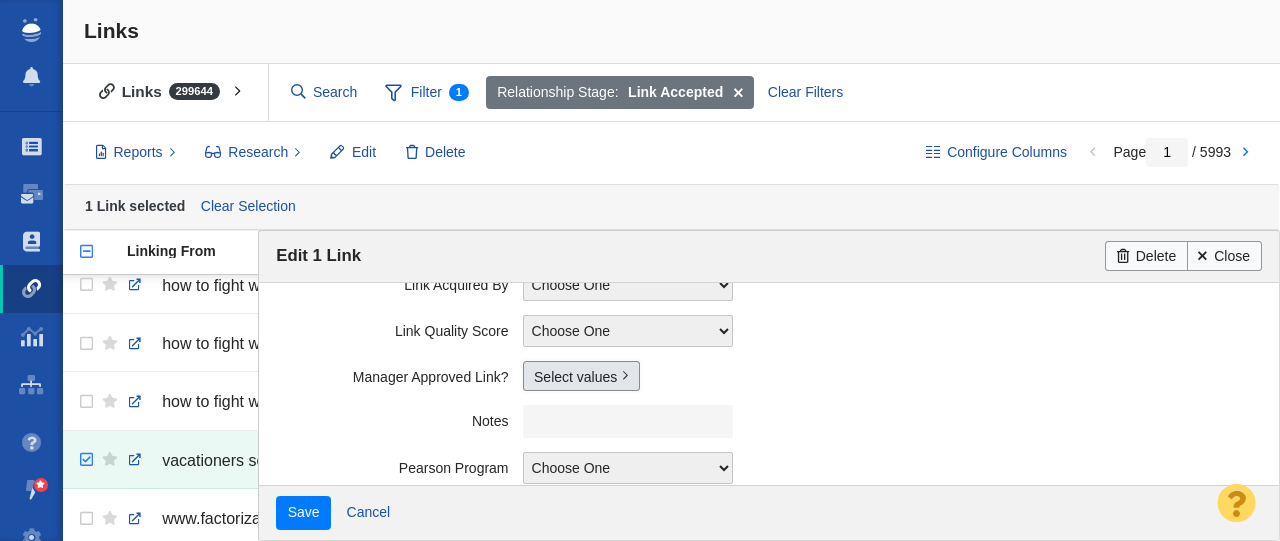 click on "Select values" at bounding box center (581, 376) 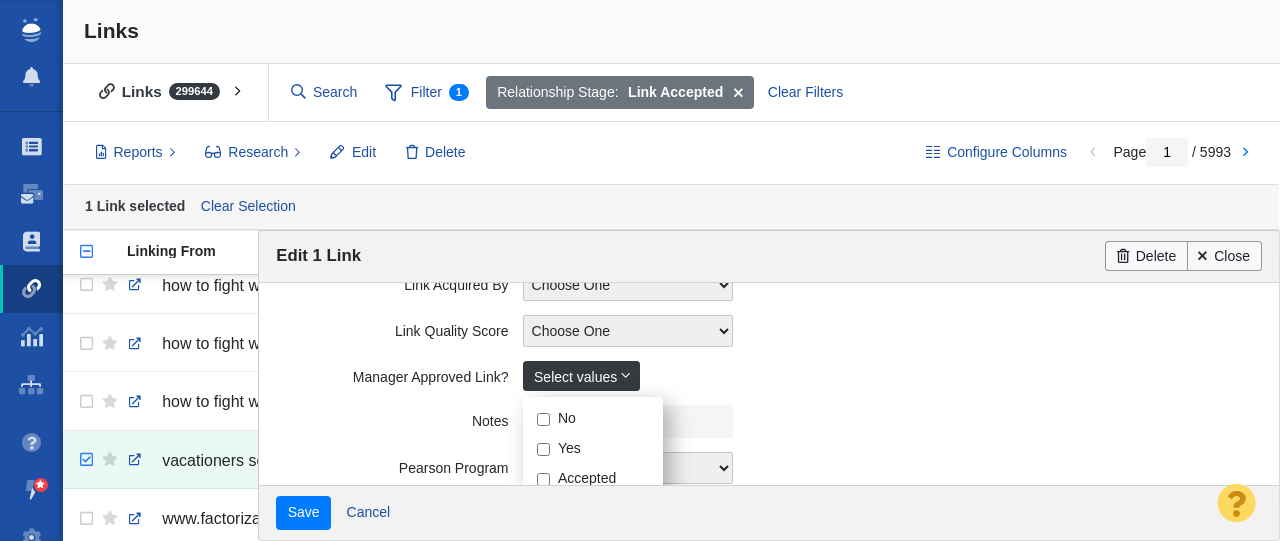 click on "Yes" at bounding box center (543, 449) 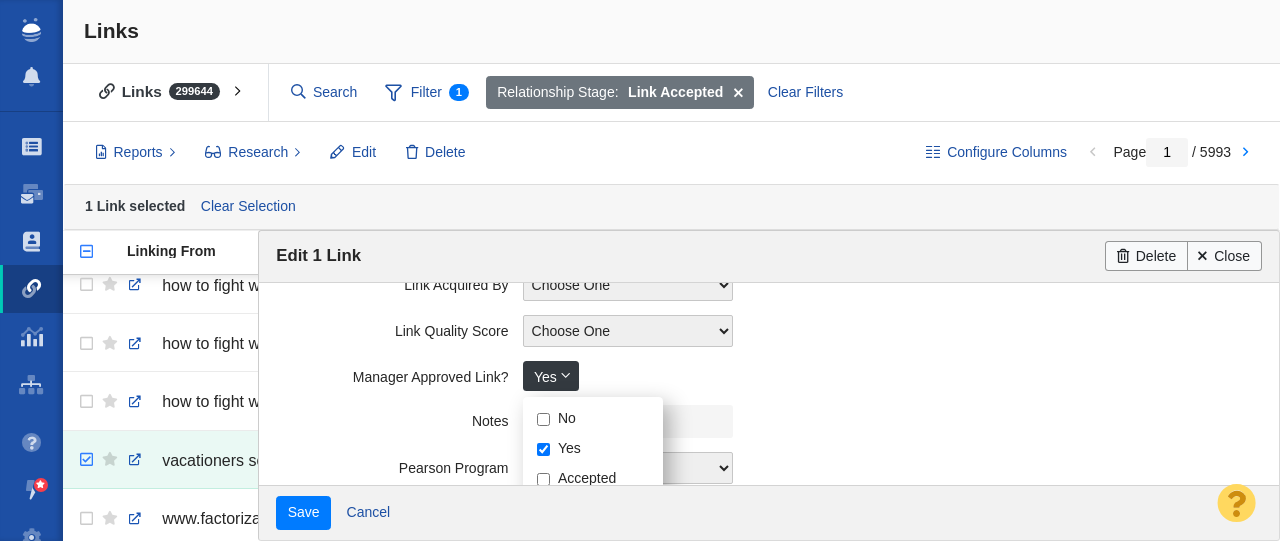 click on "Notes" at bounding box center (399, 417) 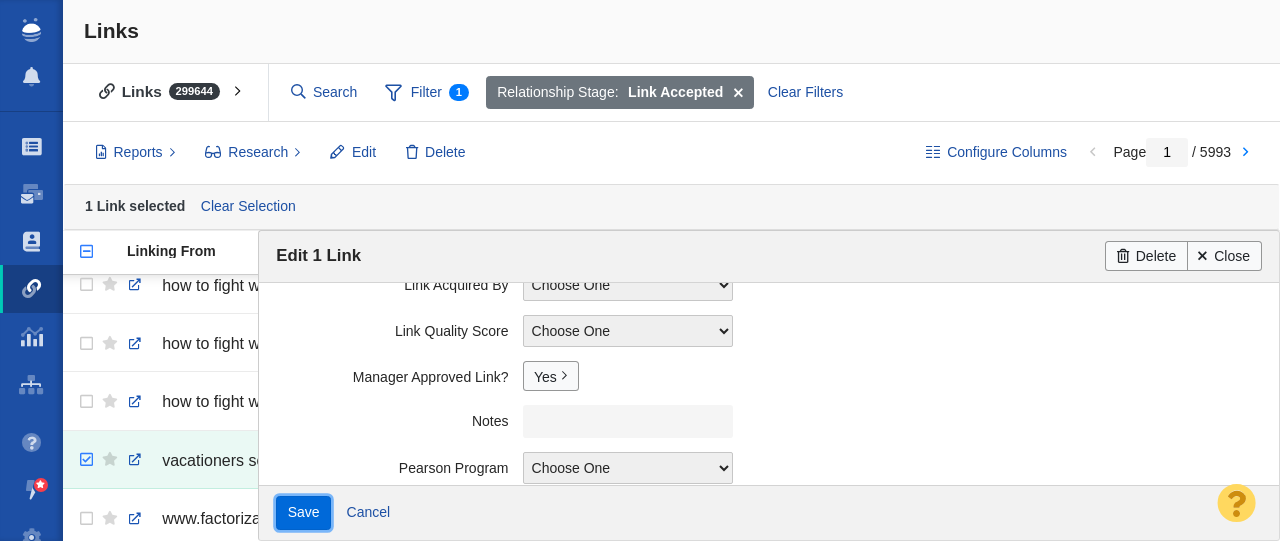 click on "Save" at bounding box center (303, 513) 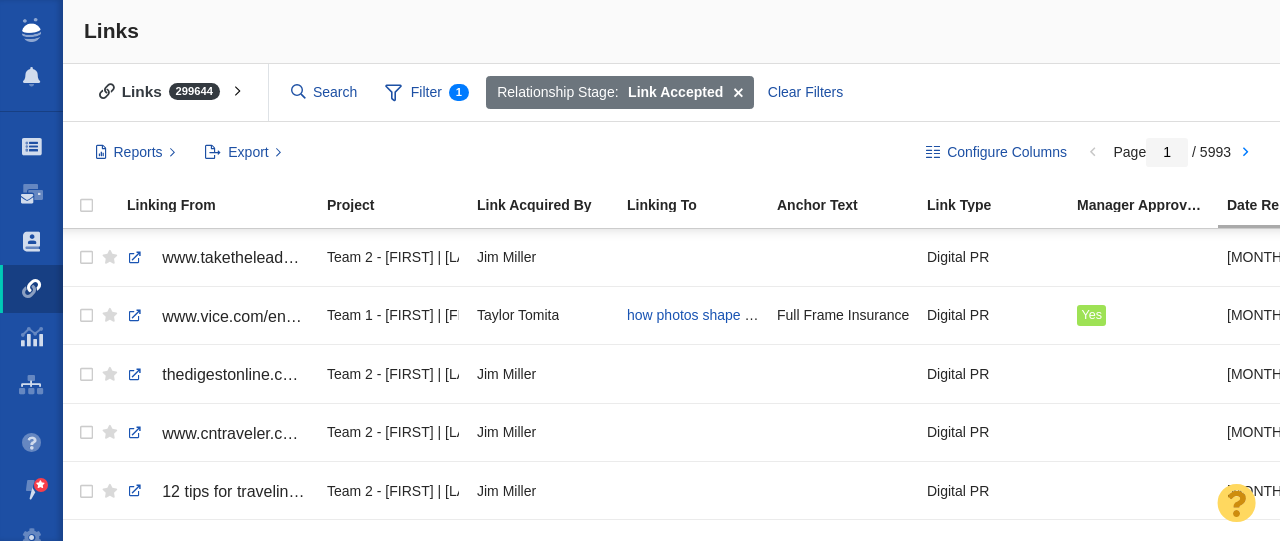 scroll, scrollTop: 0, scrollLeft: 0, axis: both 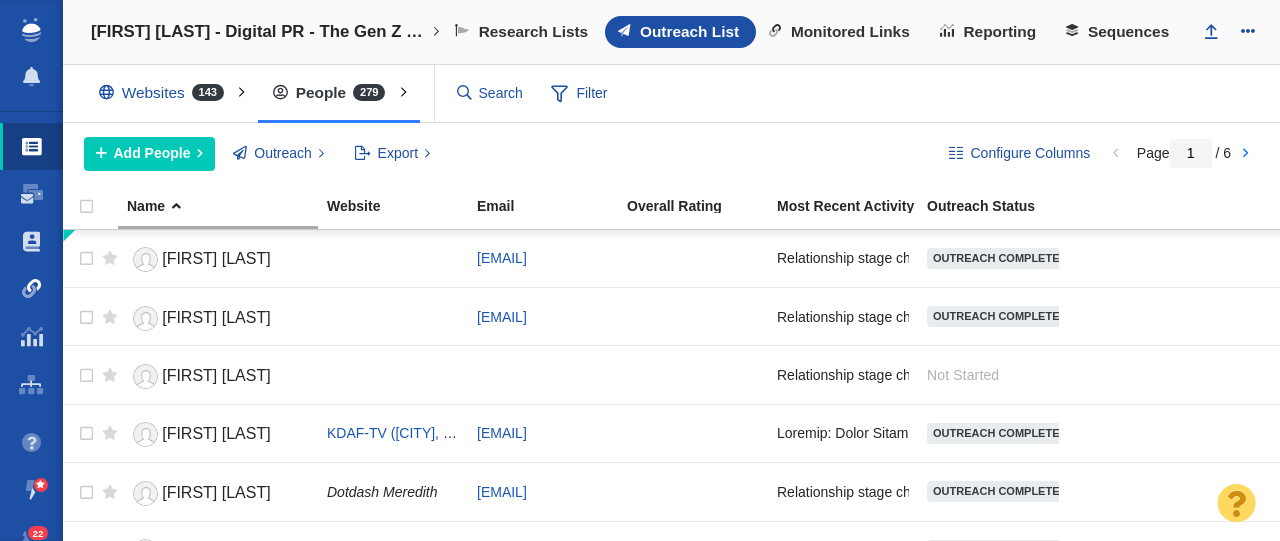 click at bounding box center (32, 289) 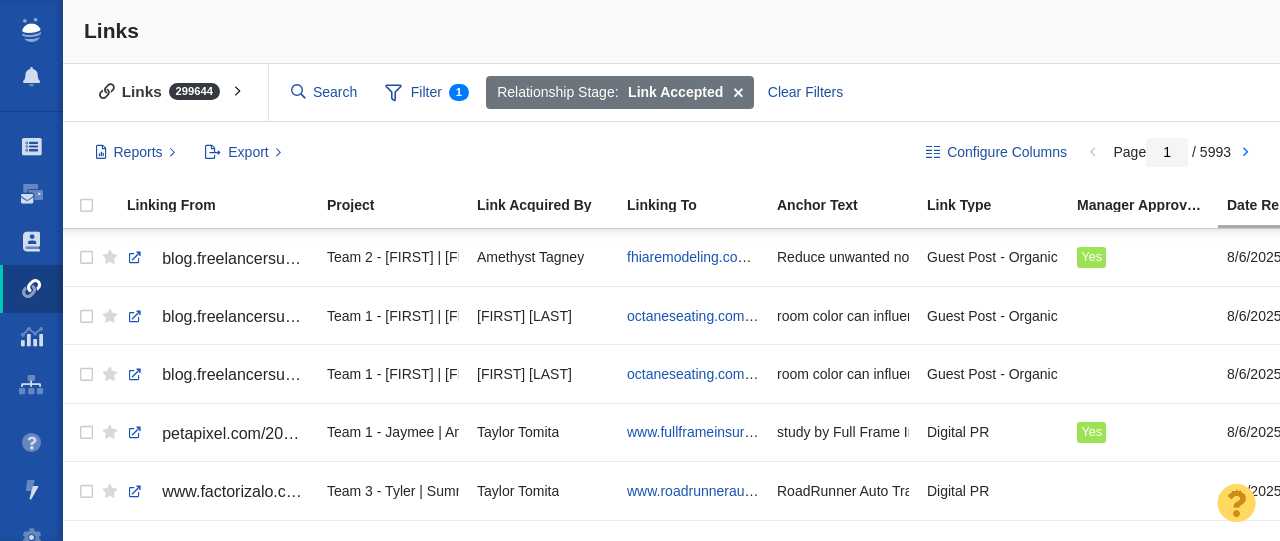 scroll, scrollTop: 0, scrollLeft: 0, axis: both 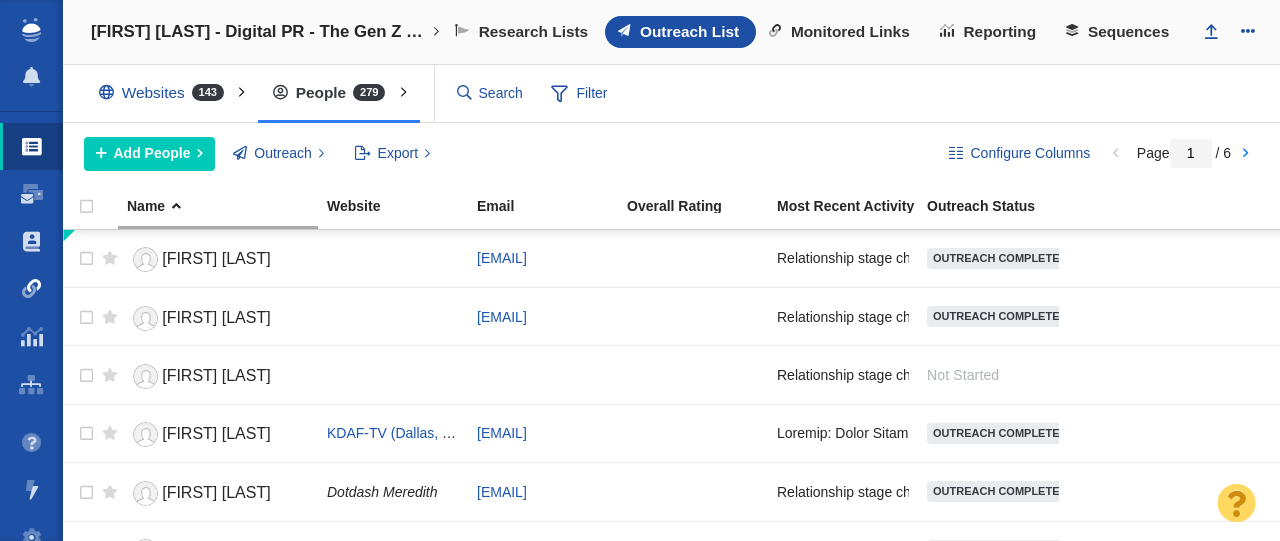 click at bounding box center (32, 289) 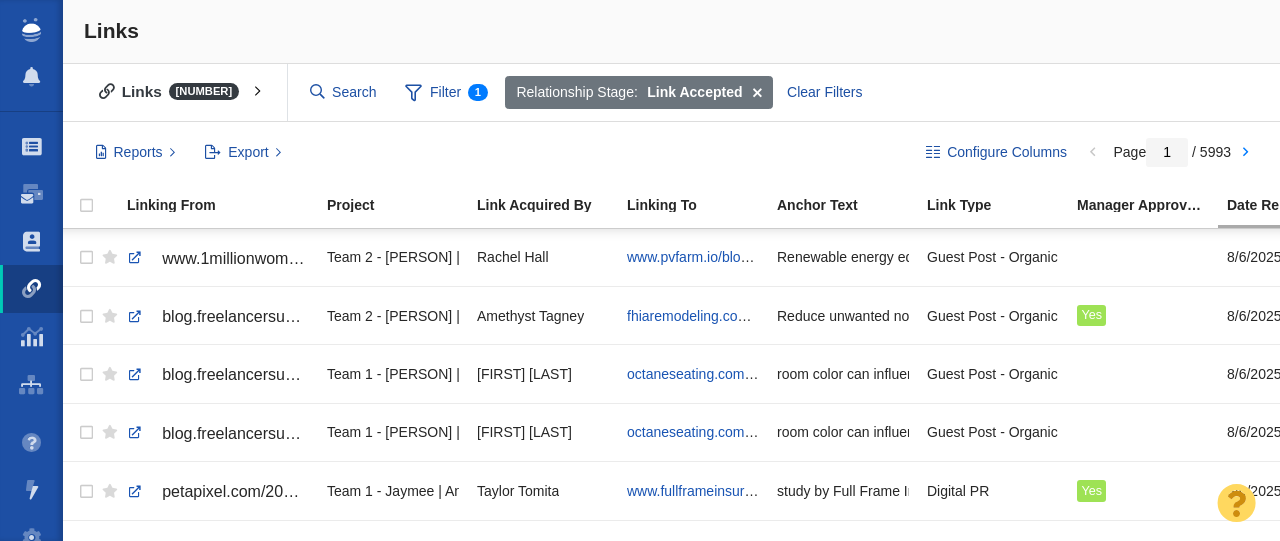scroll, scrollTop: 0, scrollLeft: 0, axis: both 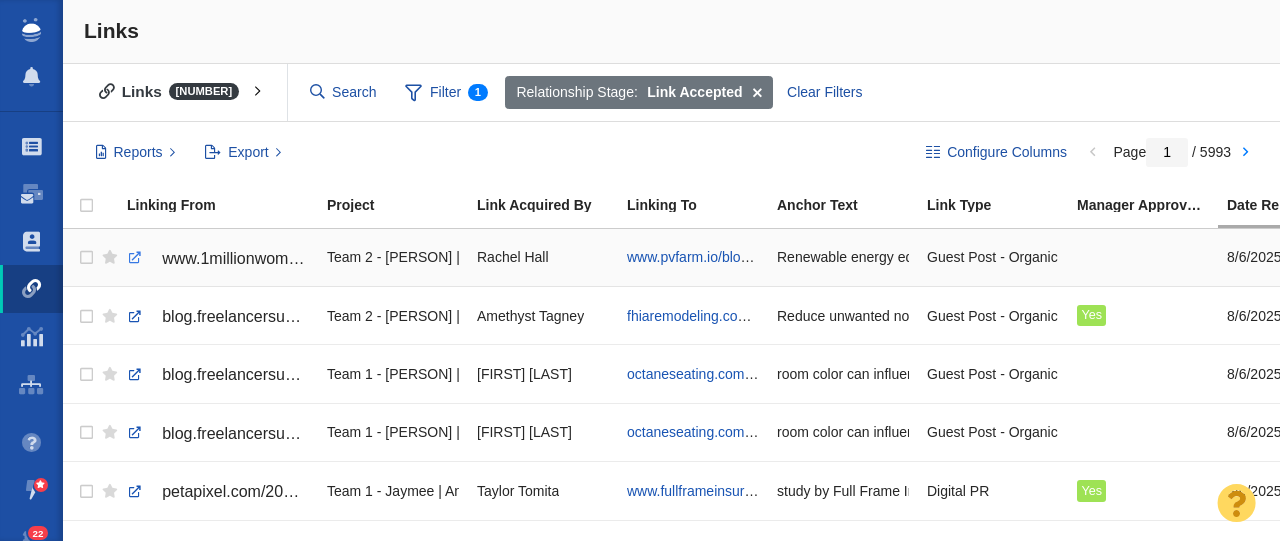 click at bounding box center (135, 258) 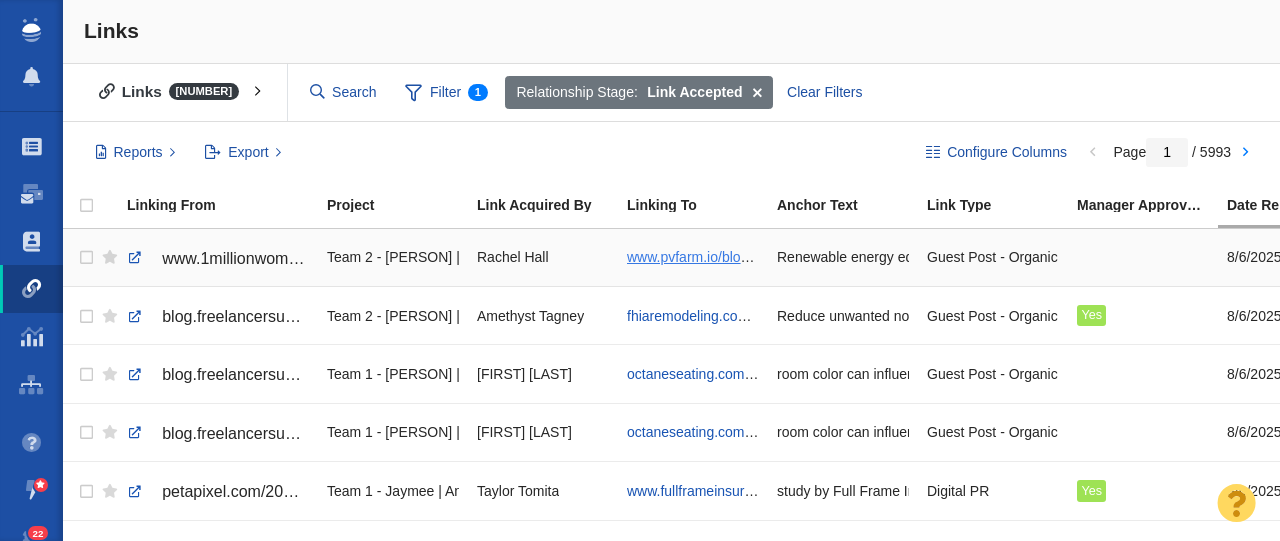 click on "www.pvfarm.io/blog/renewable-energy-education-preparing-the-next-generation" at bounding box center (873, 257) 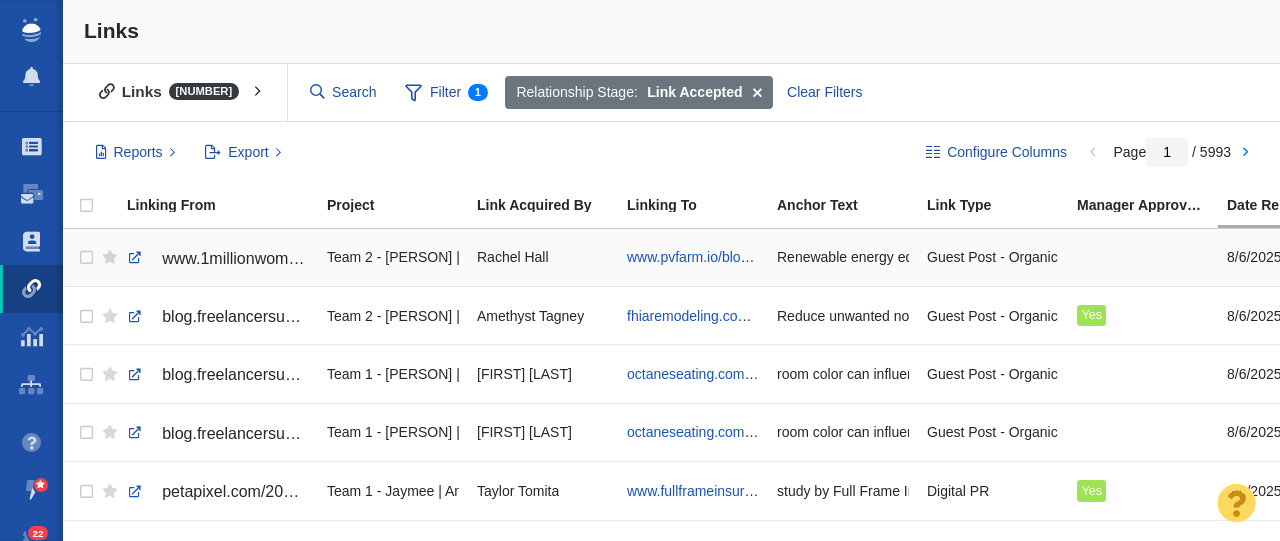 click on "Renewable energy education" at bounding box center (843, 257) 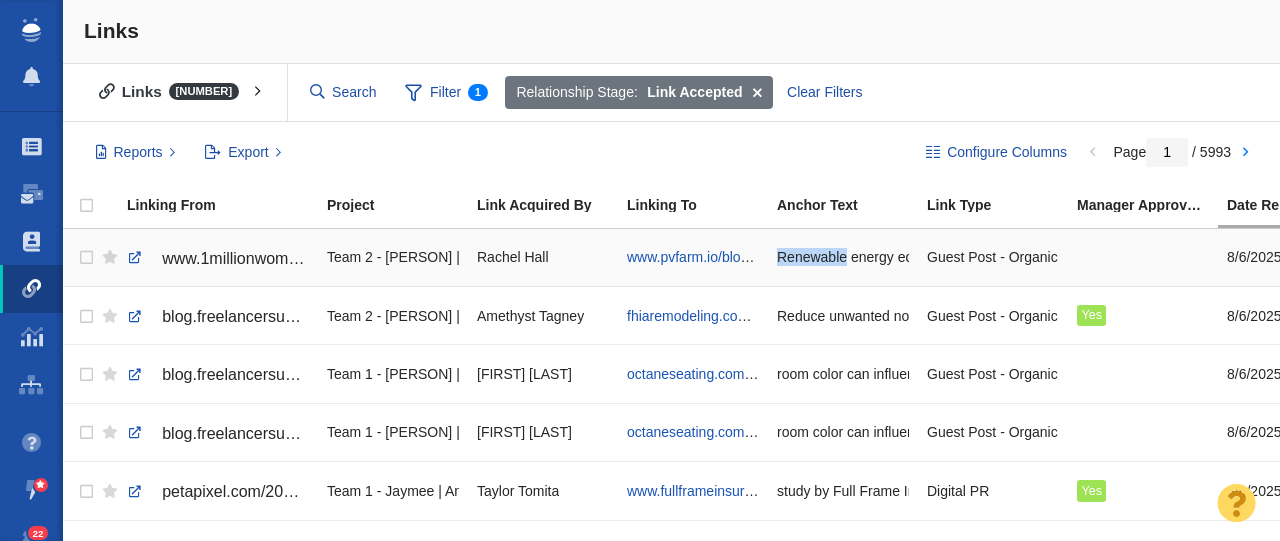 click on "Renewable energy education" at bounding box center (843, 257) 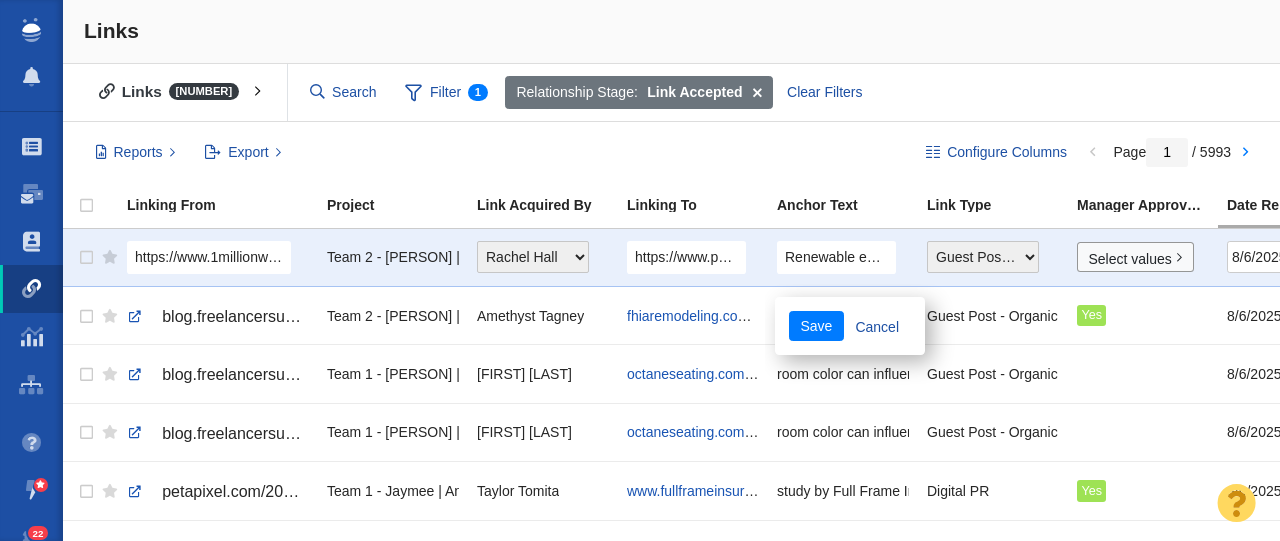 click on "Renewable energy education" at bounding box center [836, 257] 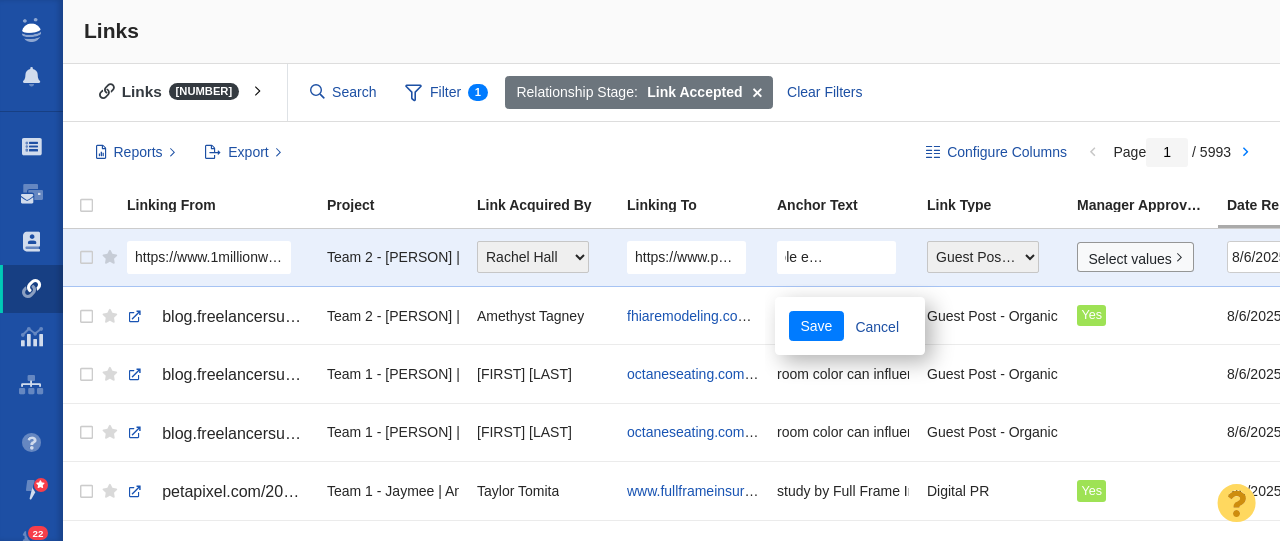 scroll, scrollTop: 0, scrollLeft: 78, axis: horizontal 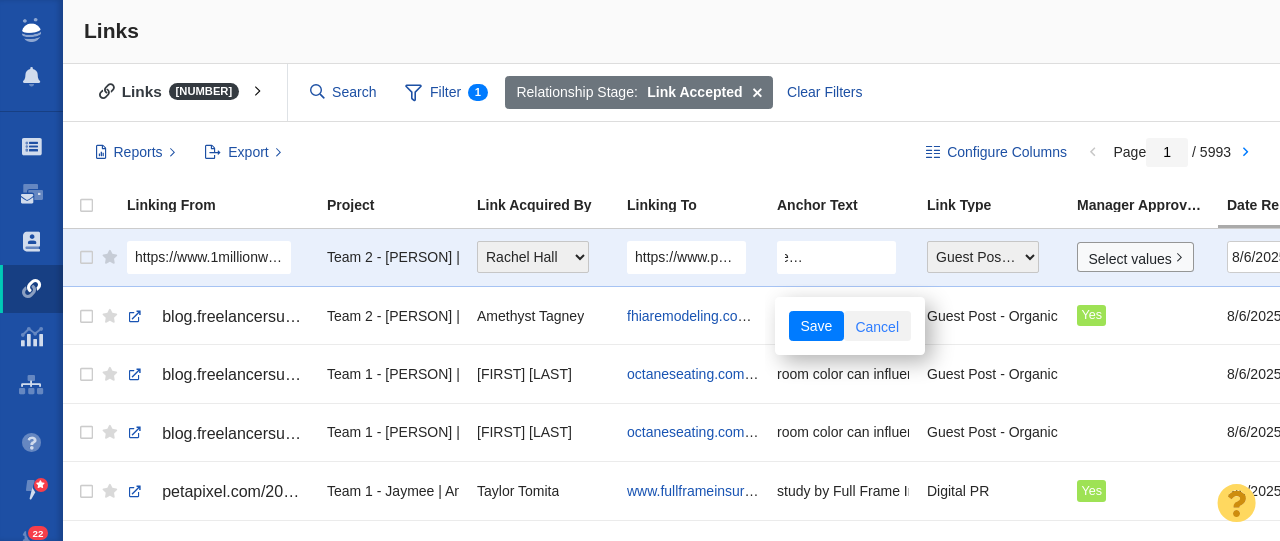 click on "Cancel" at bounding box center (877, 326) 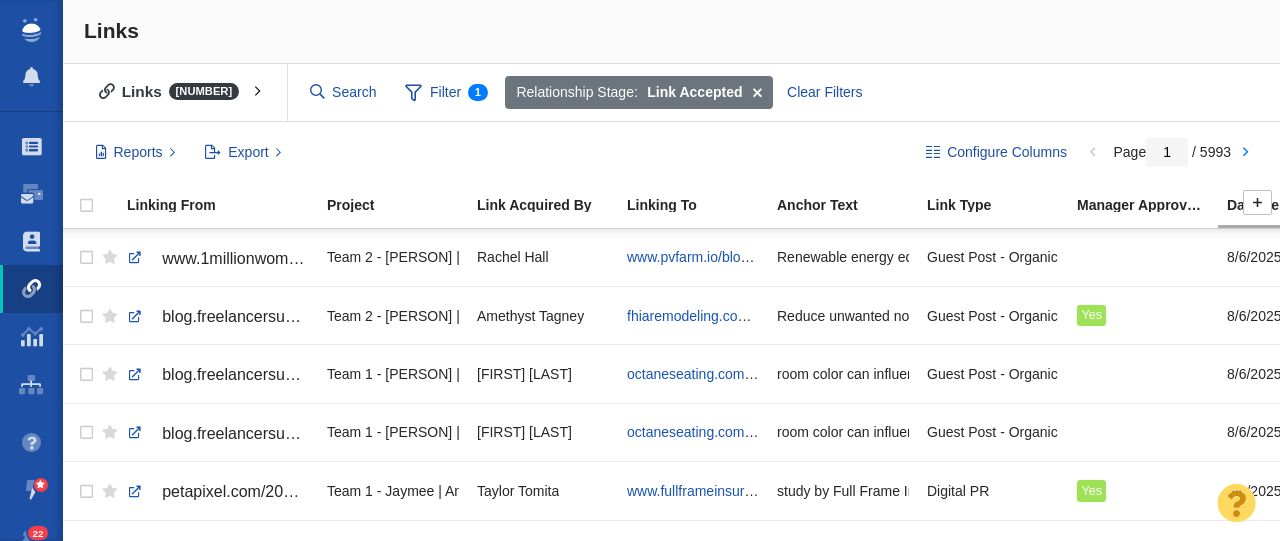 scroll, scrollTop: 0, scrollLeft: 113, axis: horizontal 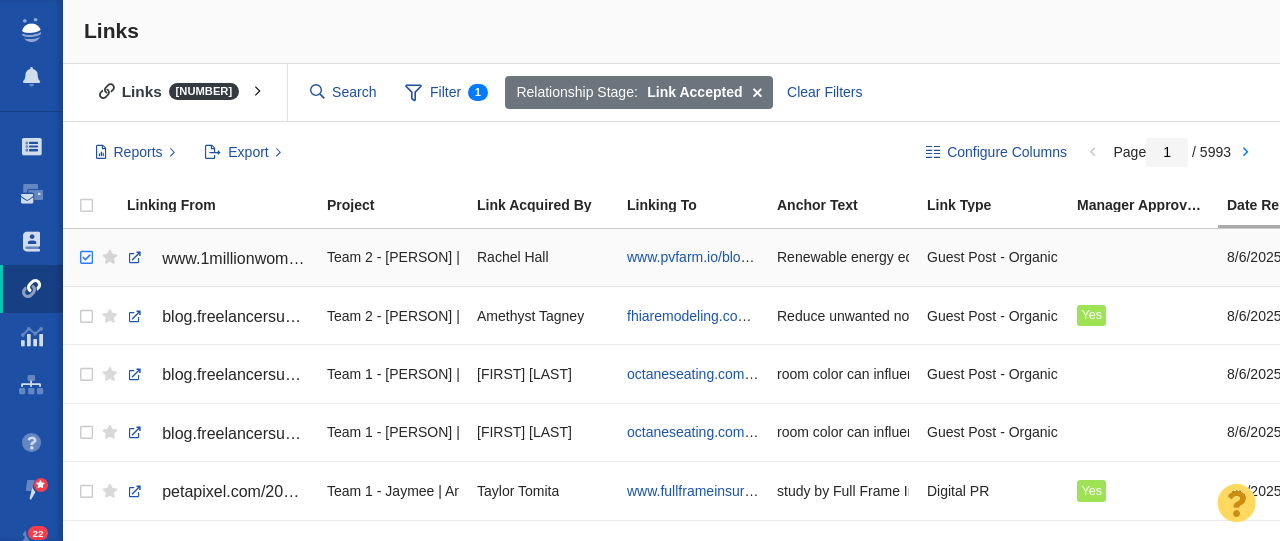 checkbox on "true" 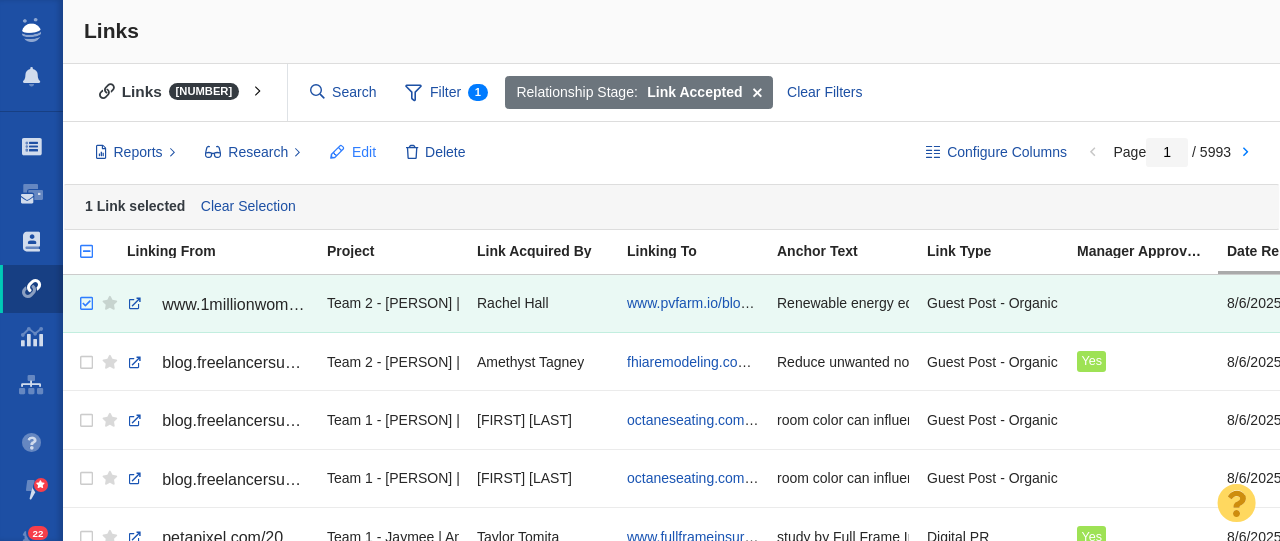 click on "Edit" at bounding box center [364, 152] 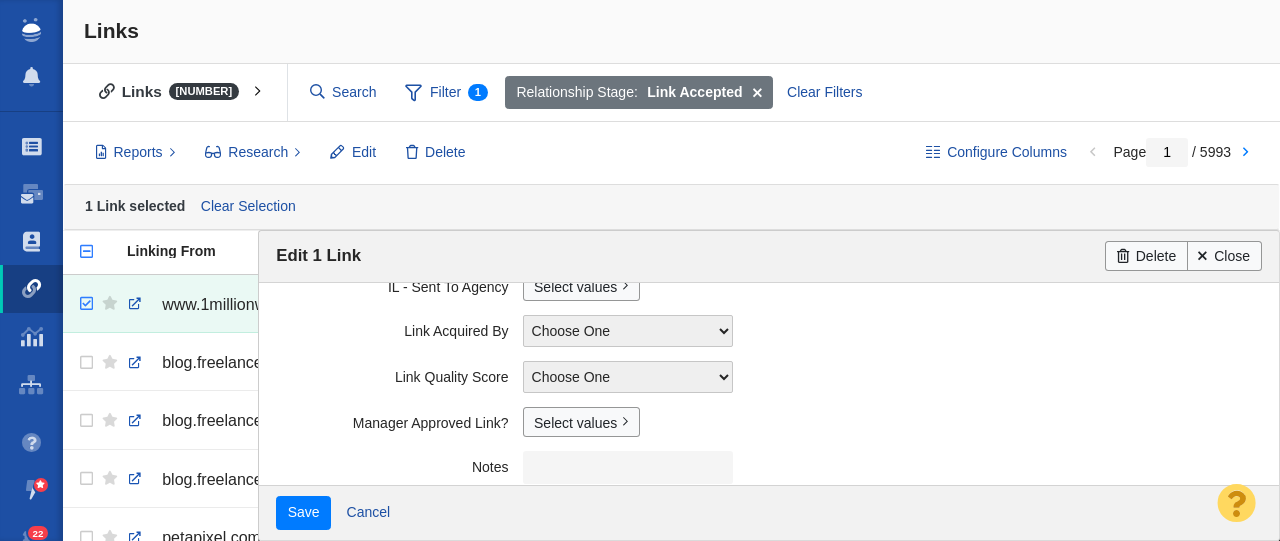 scroll, scrollTop: 517, scrollLeft: 0, axis: vertical 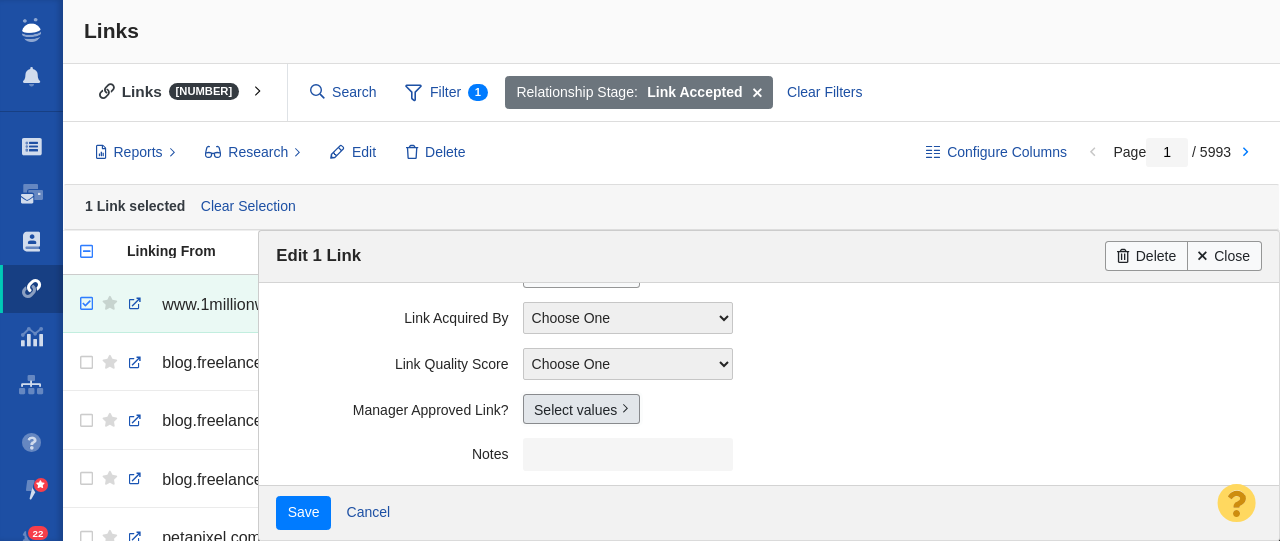 click on "Select values" at bounding box center (581, 409) 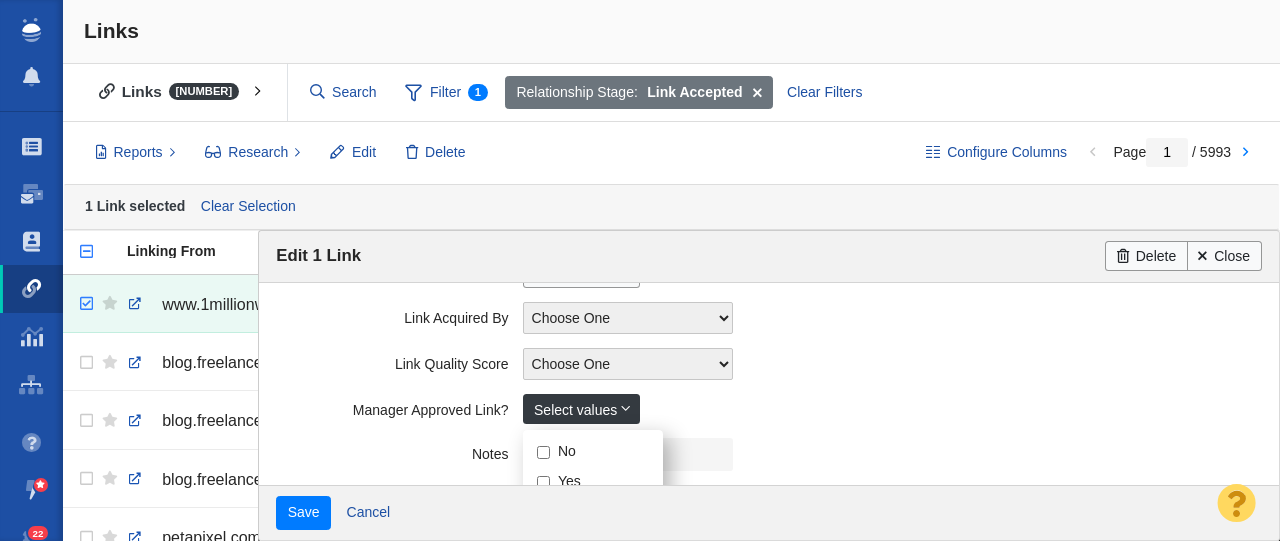 scroll, scrollTop: 610, scrollLeft: 0, axis: vertical 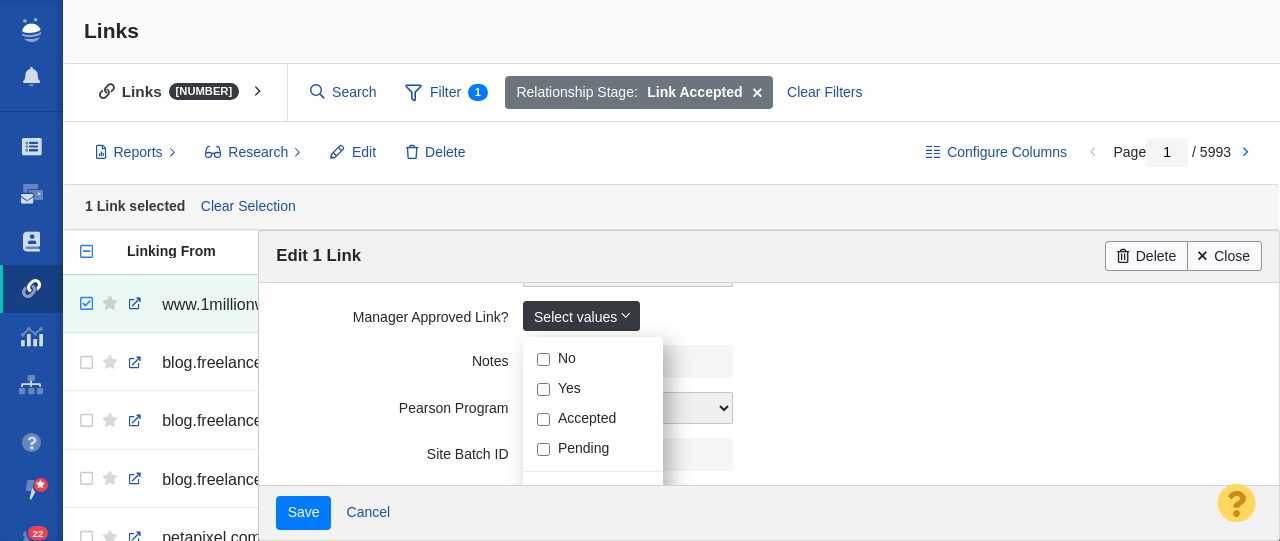 click on "Yes" at bounding box center [543, 389] 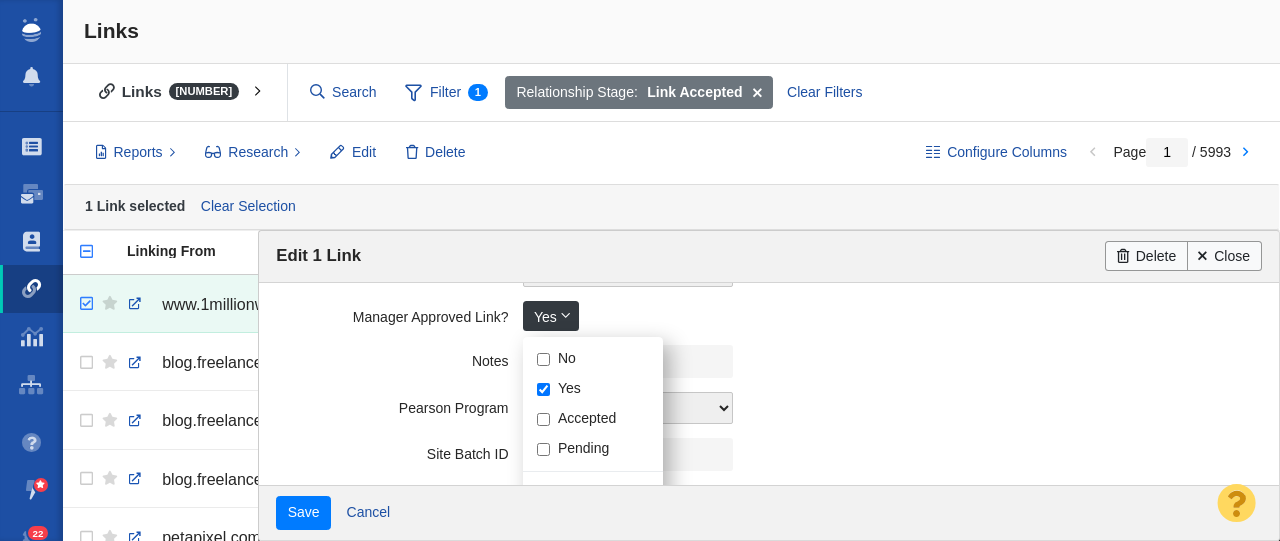 click on "Notes" at bounding box center (399, 357) 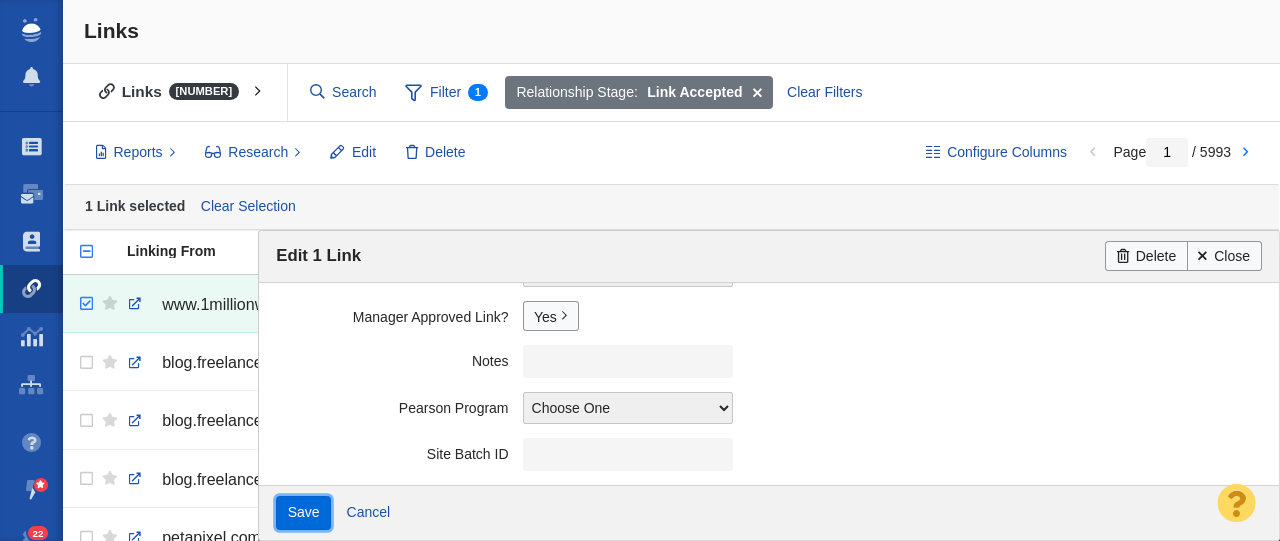 click on "Save" at bounding box center (303, 513) 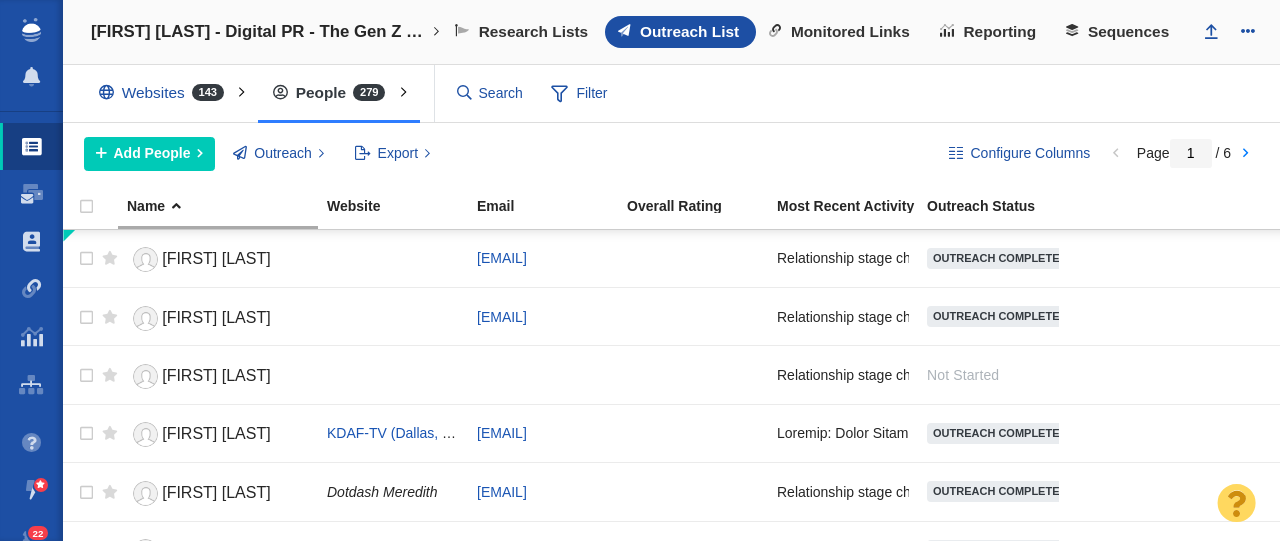 scroll, scrollTop: 0, scrollLeft: 0, axis: both 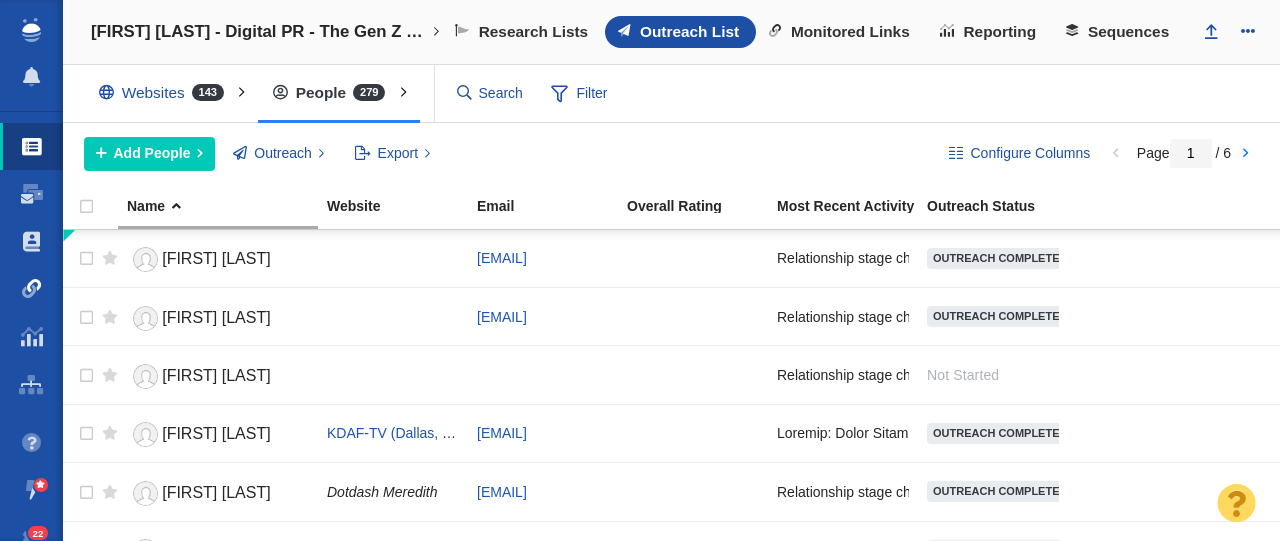 click at bounding box center [32, 289] 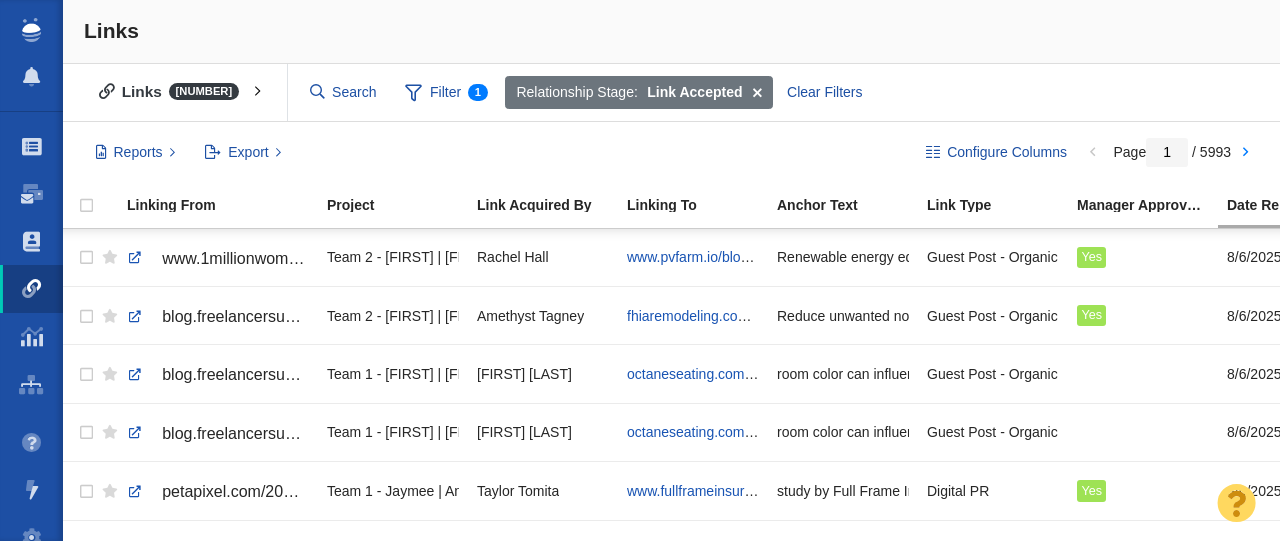 scroll, scrollTop: 0, scrollLeft: 0, axis: both 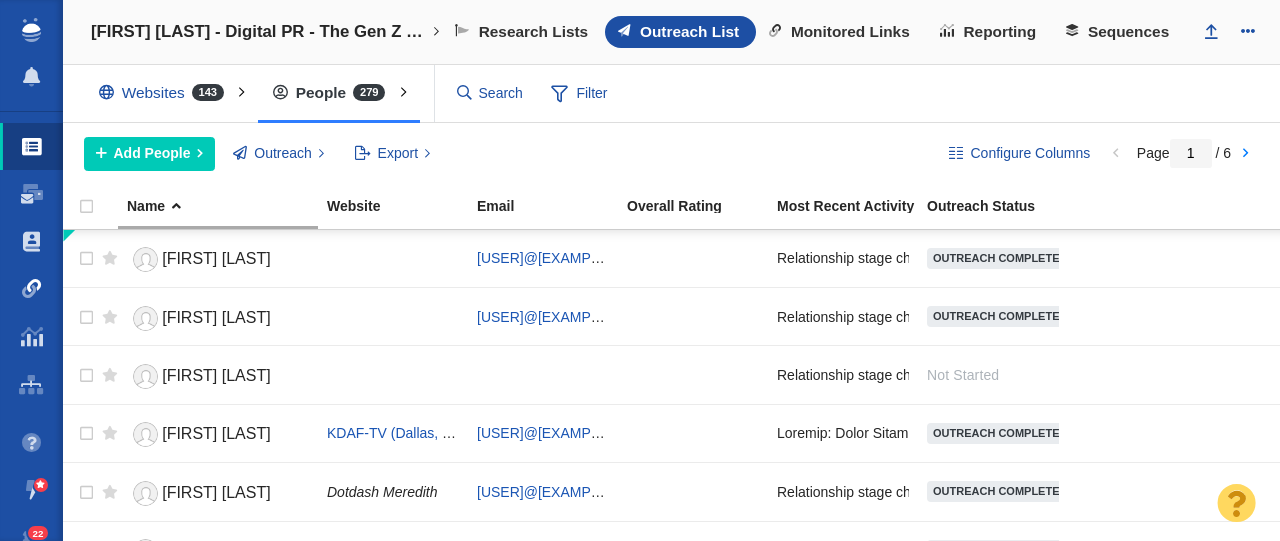 click at bounding box center [32, 289] 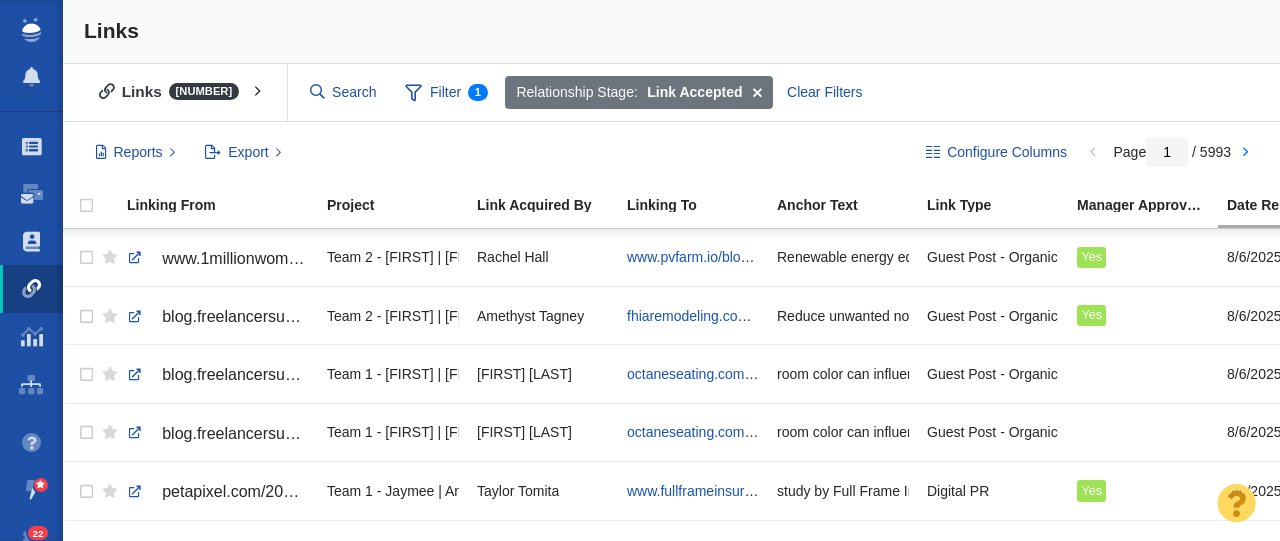 scroll, scrollTop: 0, scrollLeft: 0, axis: both 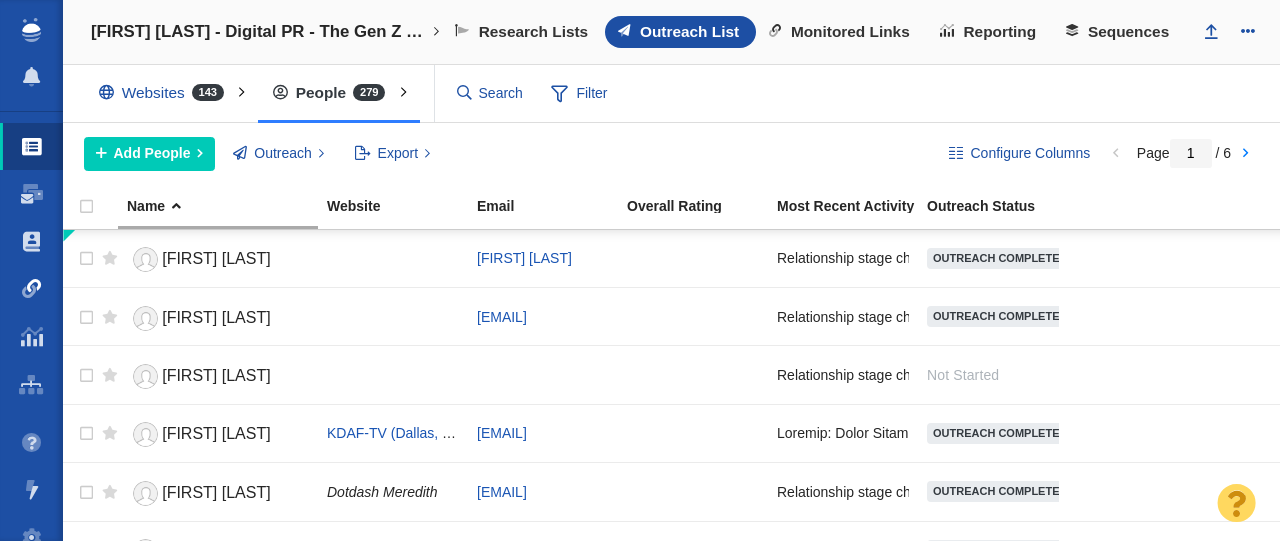 click at bounding box center [32, 289] 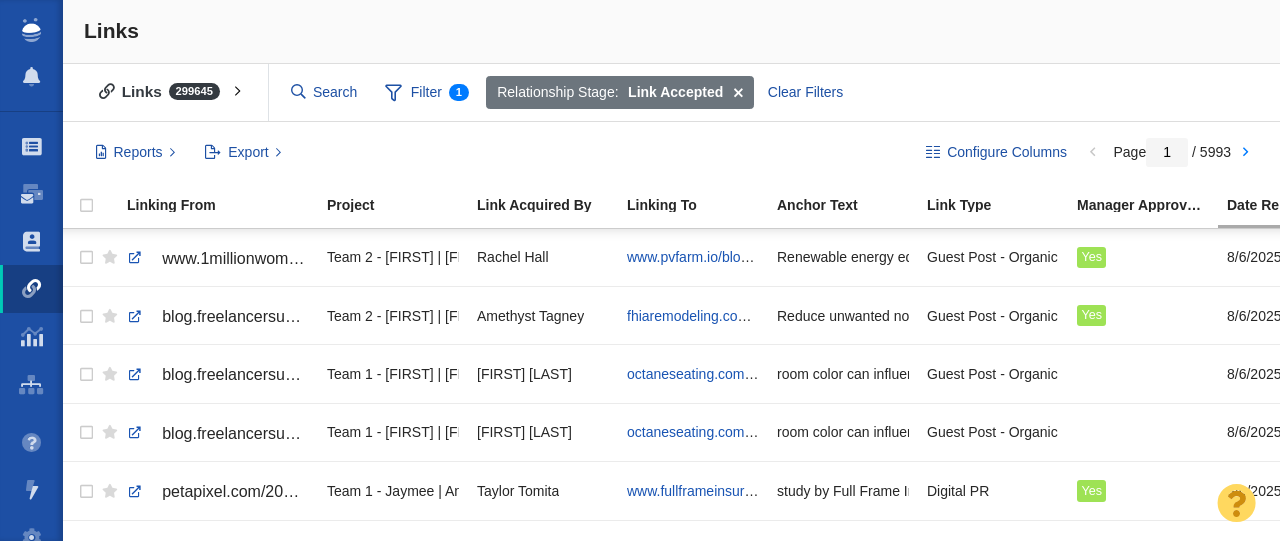 scroll, scrollTop: 0, scrollLeft: 0, axis: both 